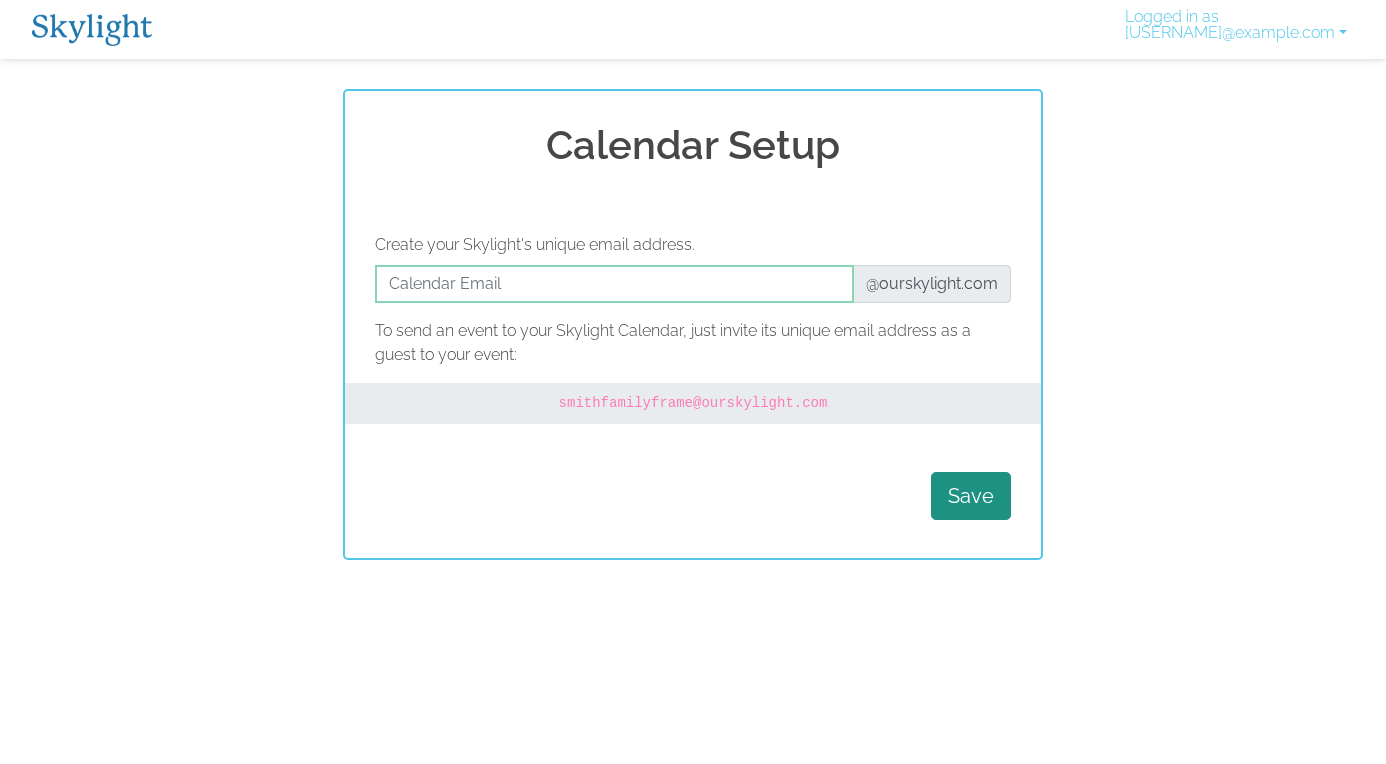 scroll, scrollTop: 0, scrollLeft: 0, axis: both 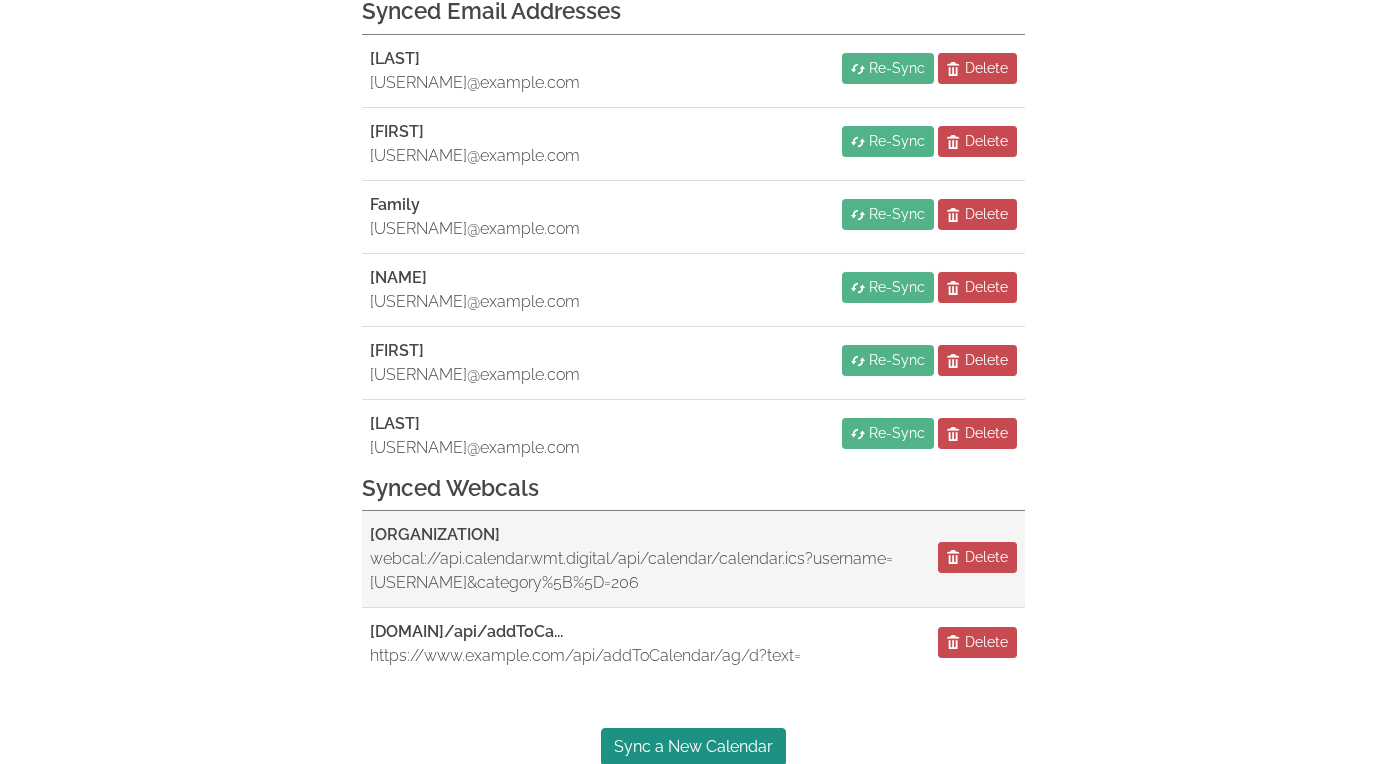 click on "webcal://api.calendar.wmt.digital/api/calendar/calendar.ics?username=Lsu&category%5B%5D=206" at bounding box center [636, 571] 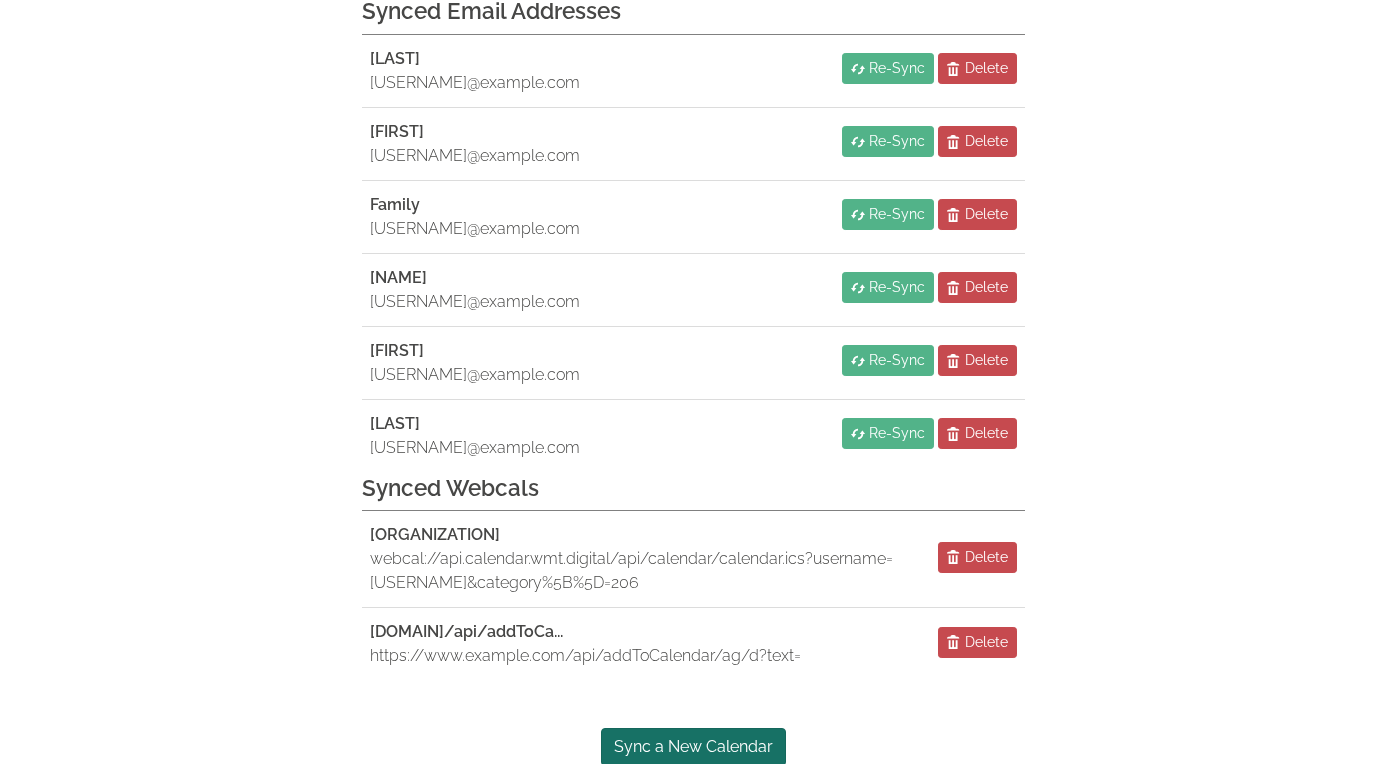 click on "Sync a New Calendar" at bounding box center [693, 747] 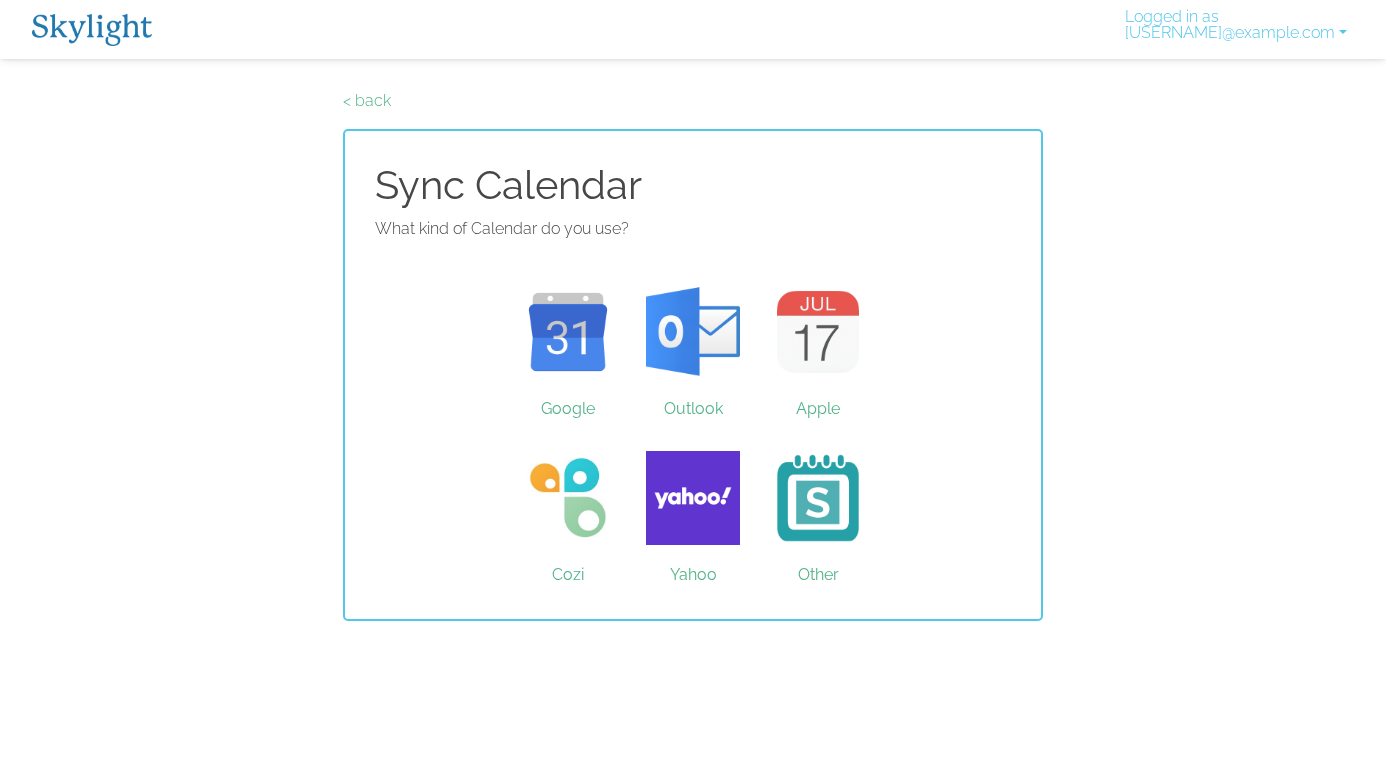 scroll, scrollTop: 0, scrollLeft: 0, axis: both 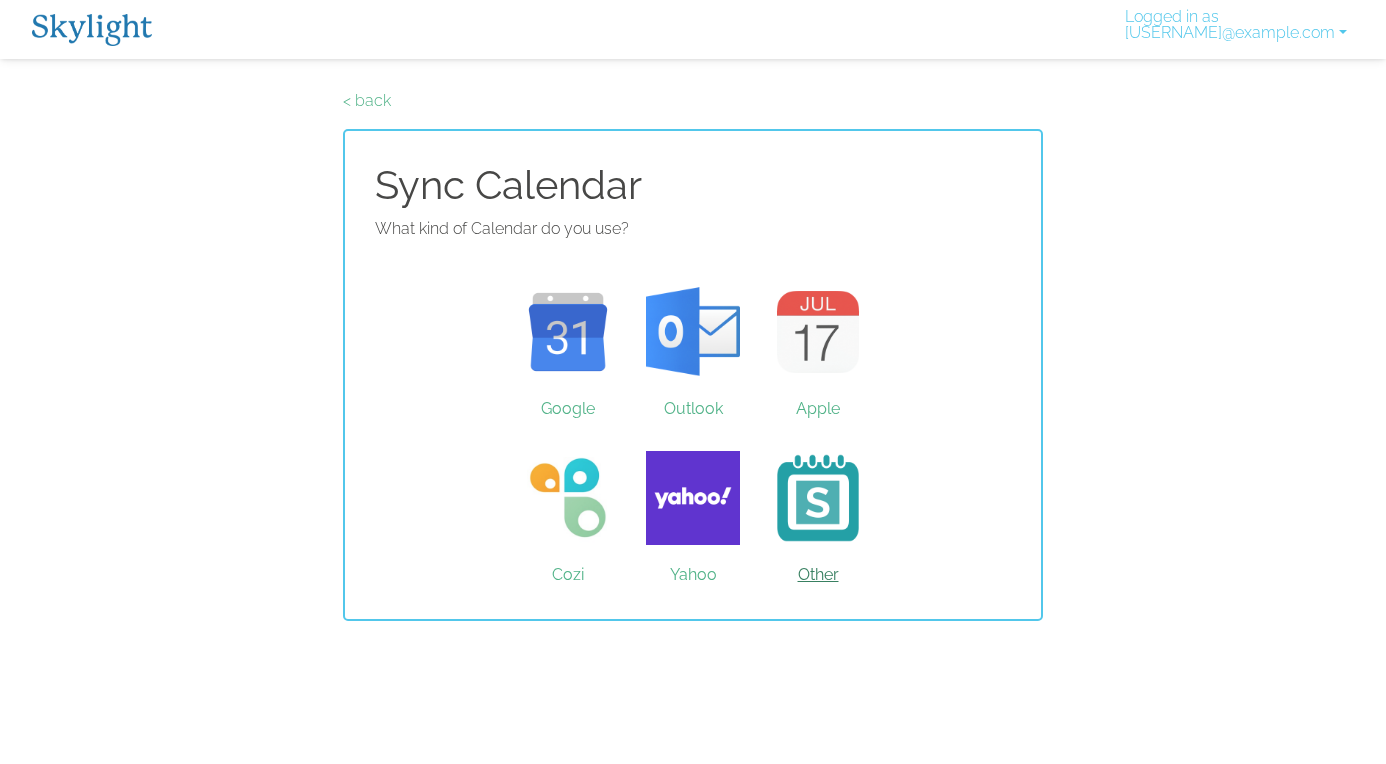 click on "Other" at bounding box center (818, 498) 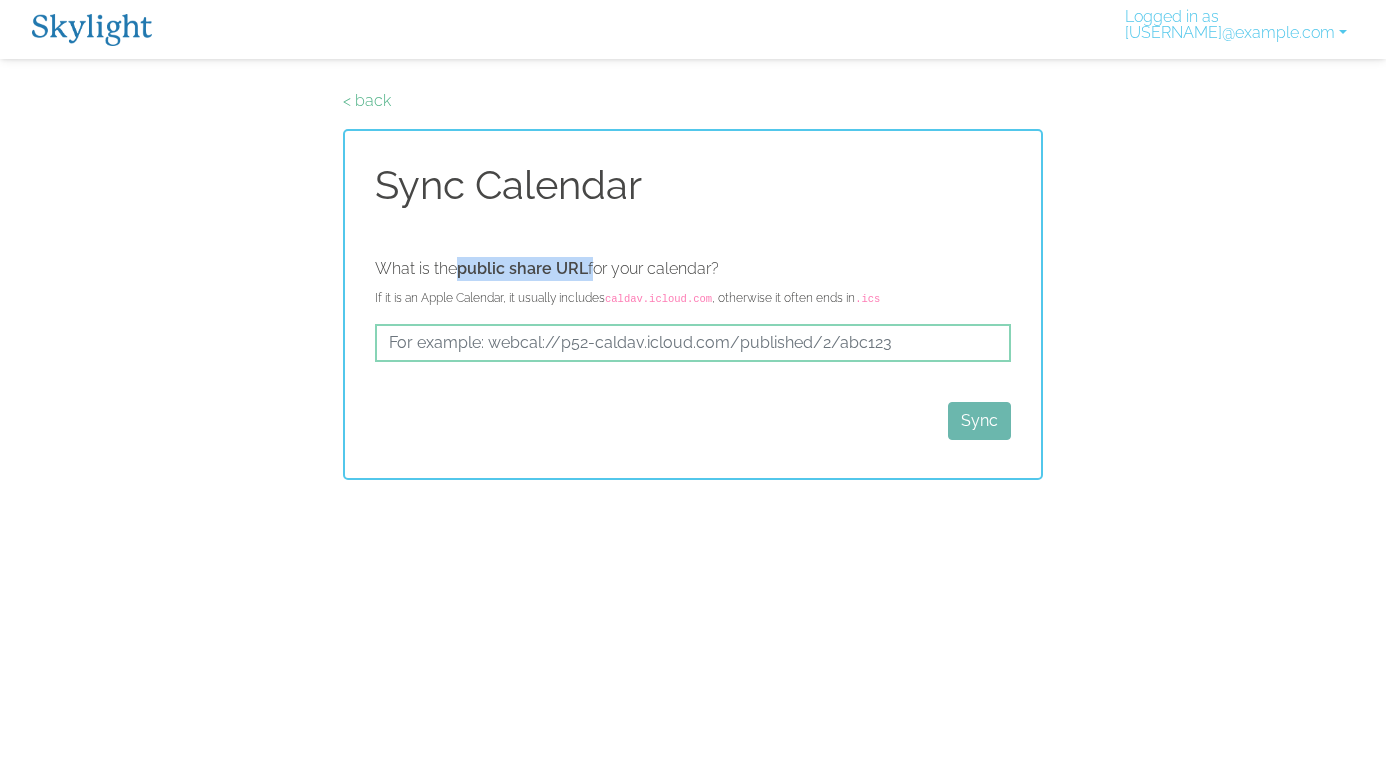 drag, startPoint x: 458, startPoint y: 268, endPoint x: 591, endPoint y: 271, distance: 133.03383 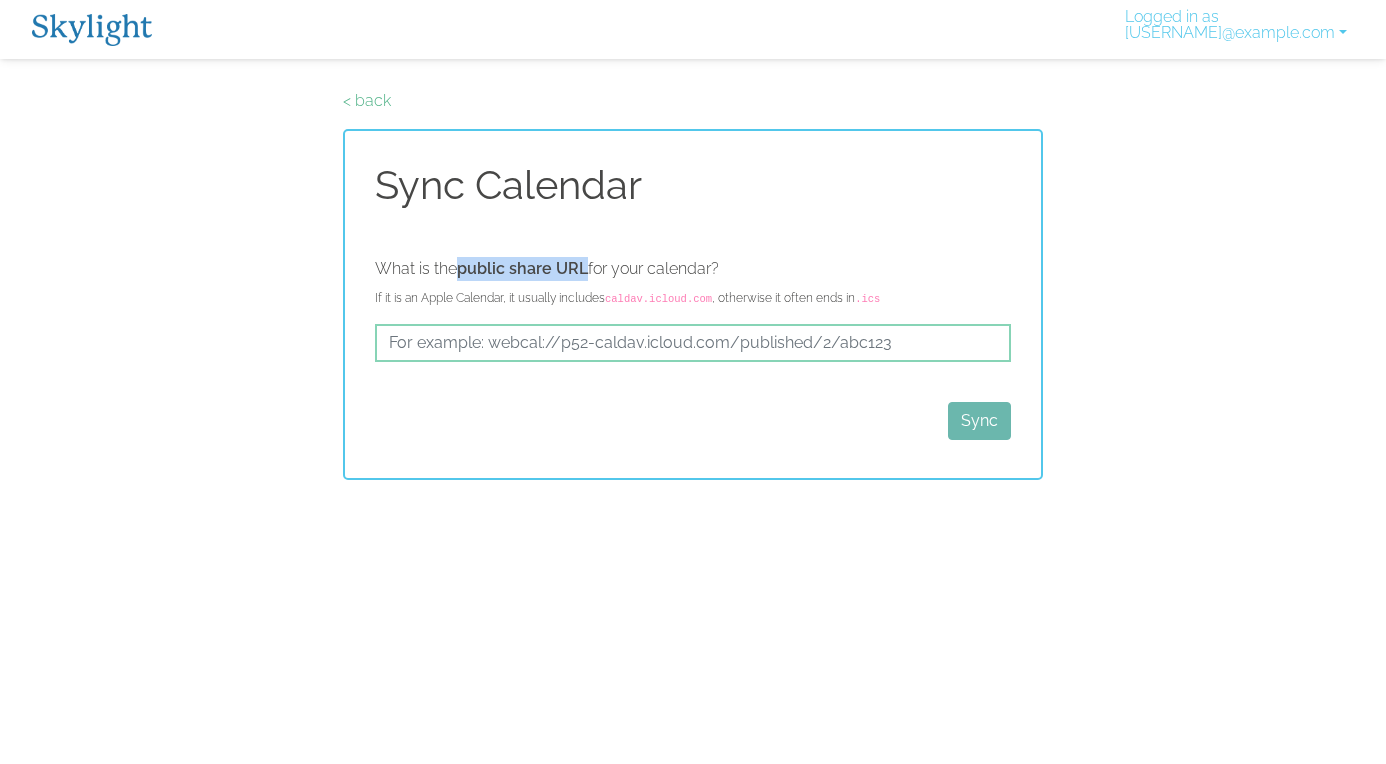 copy on "public share URL" 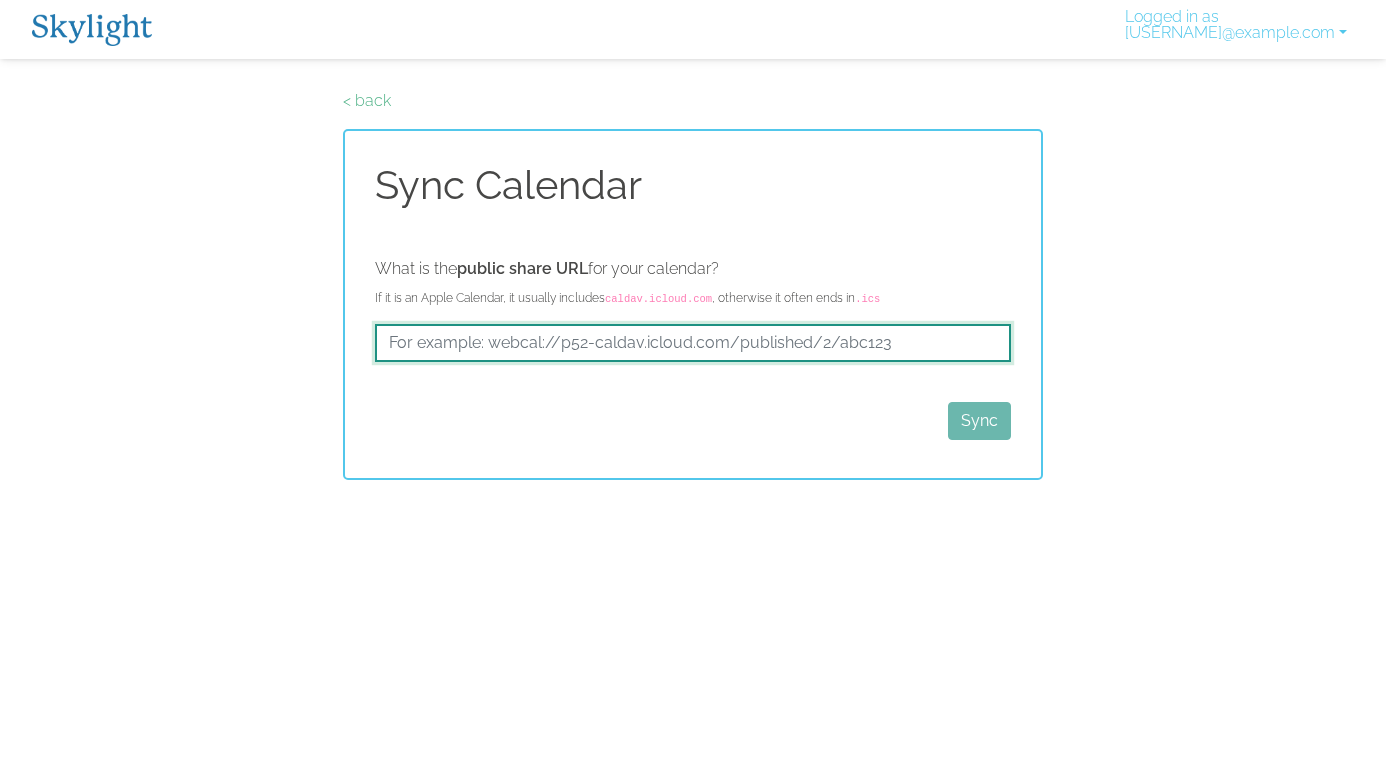drag, startPoint x: 912, startPoint y: 341, endPoint x: 1146, endPoint y: 322, distance: 234.7701 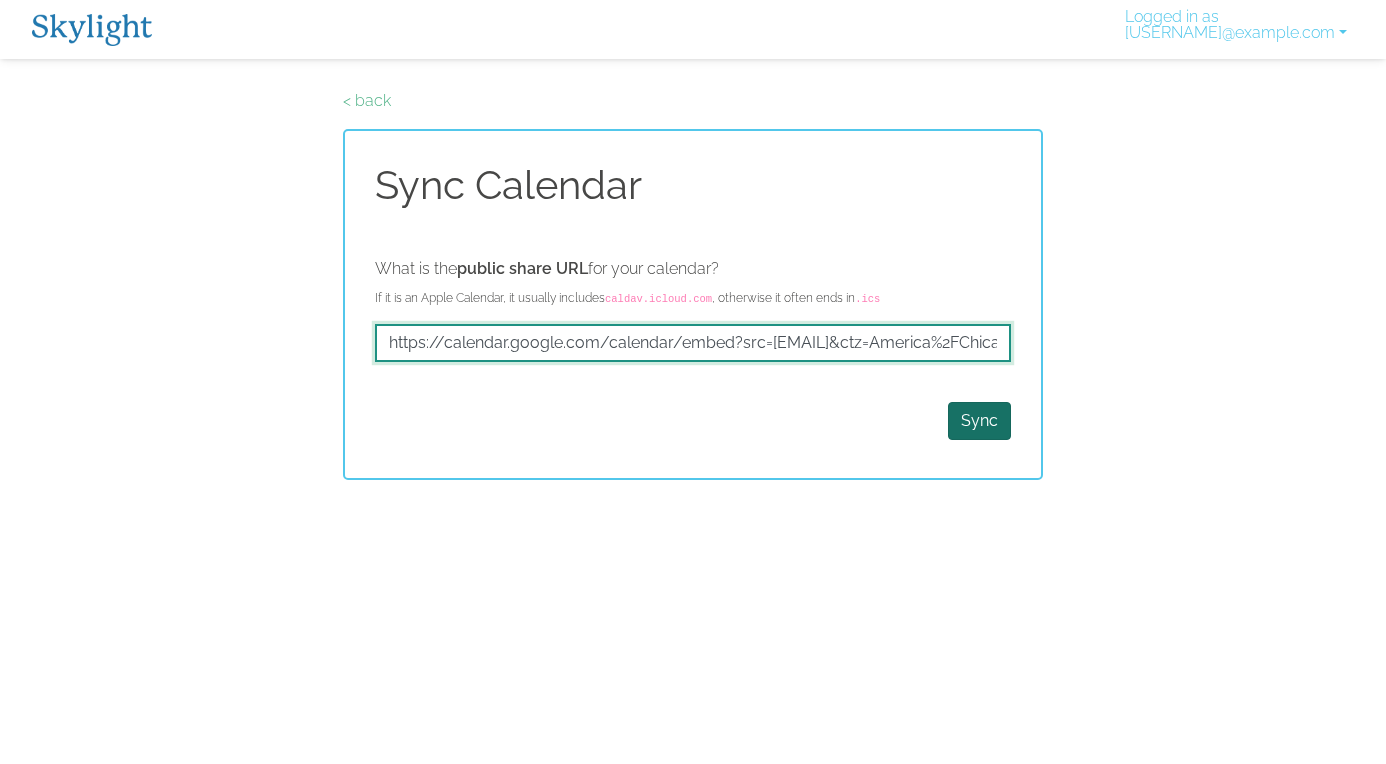 type on "https://calendar.google.com/calendar/embed?src=e733561ced8f4b0d8923bdf5746c7067d80fe566e85468162c415a0c80f7edf7%40group.calendar.google.com&ctz=America%2FChicago" 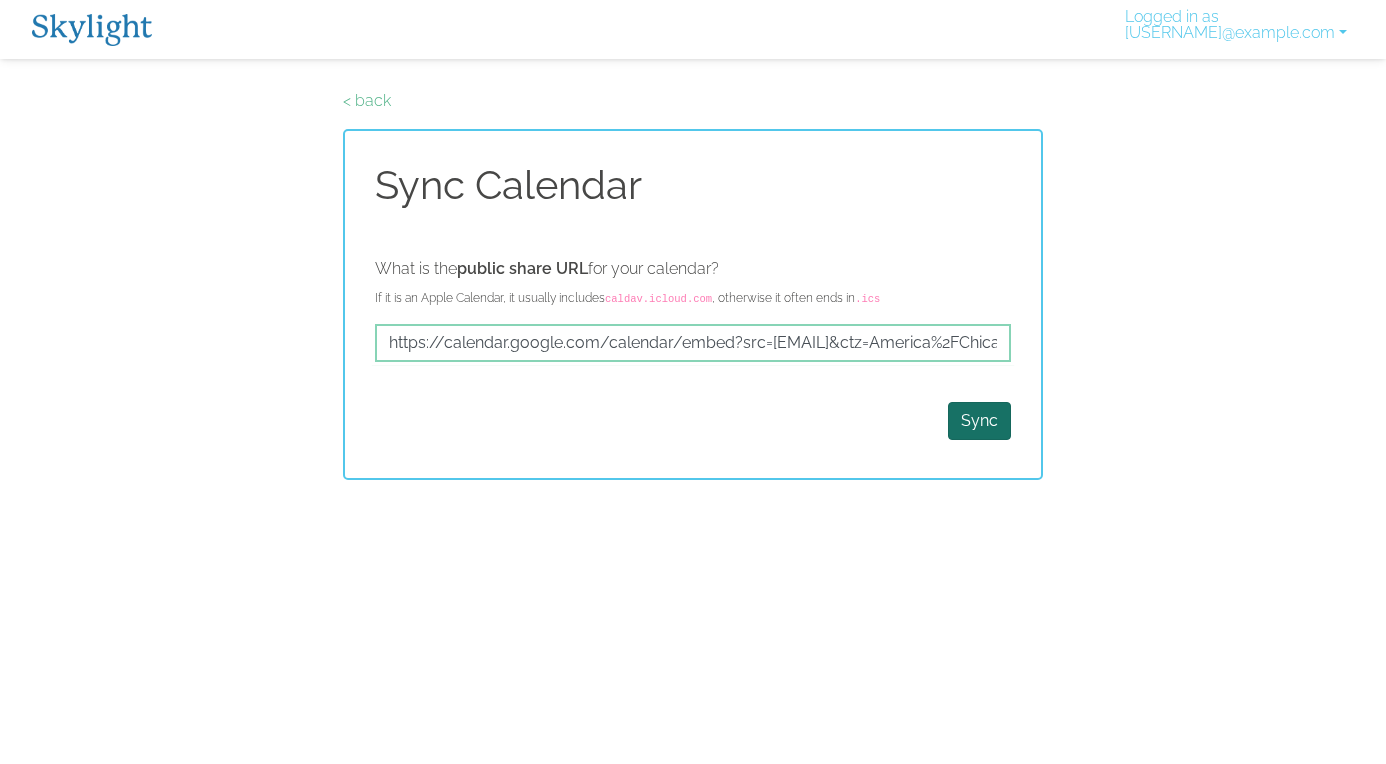 click on "Sync" at bounding box center (979, 421) 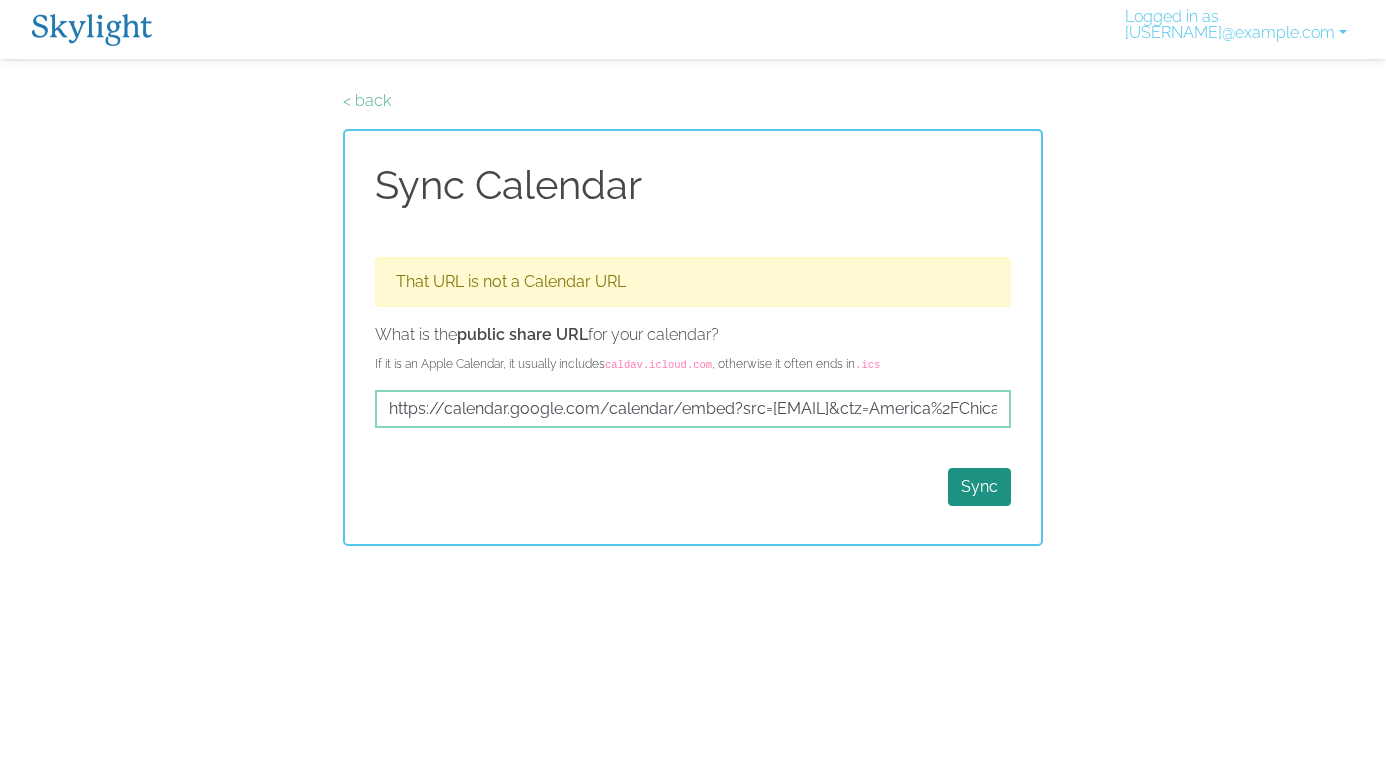 click at bounding box center [92, 30] 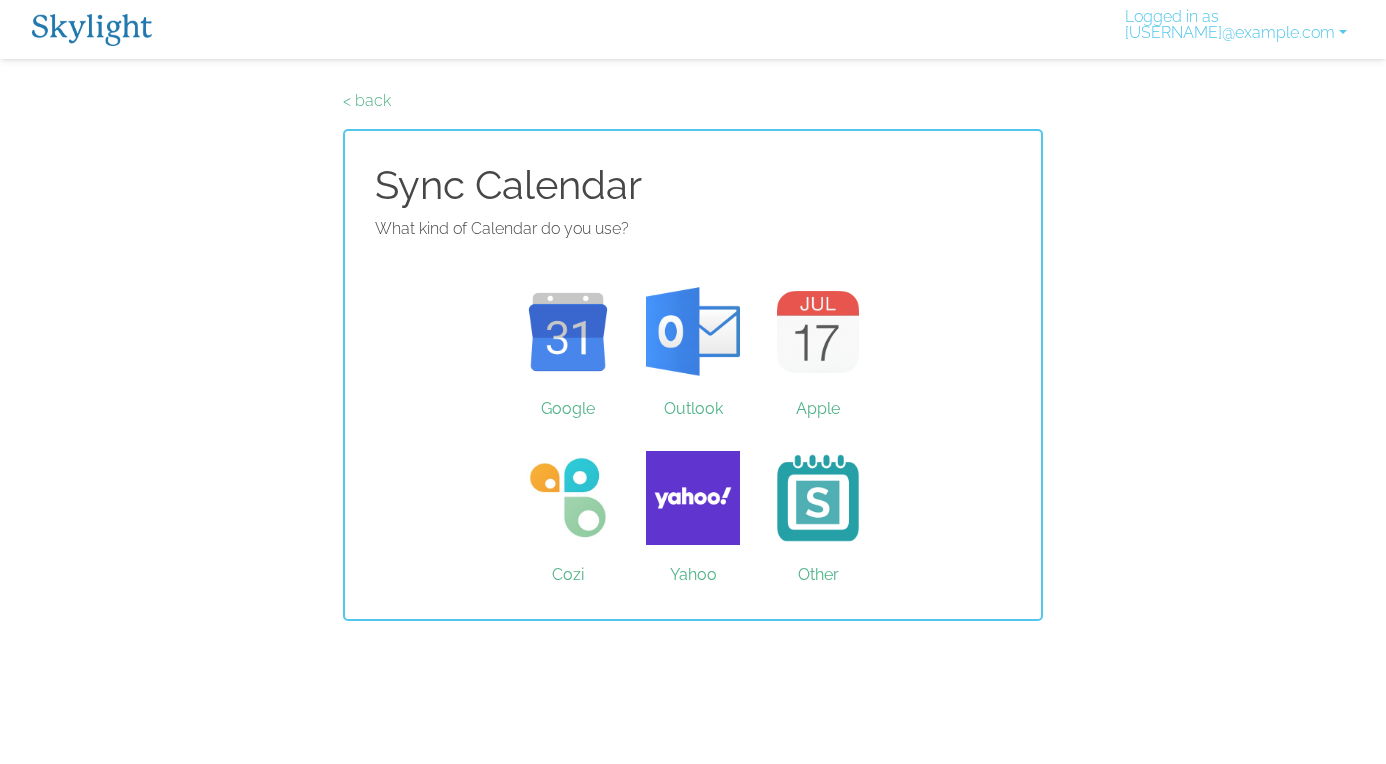 scroll, scrollTop: 0, scrollLeft: 0, axis: both 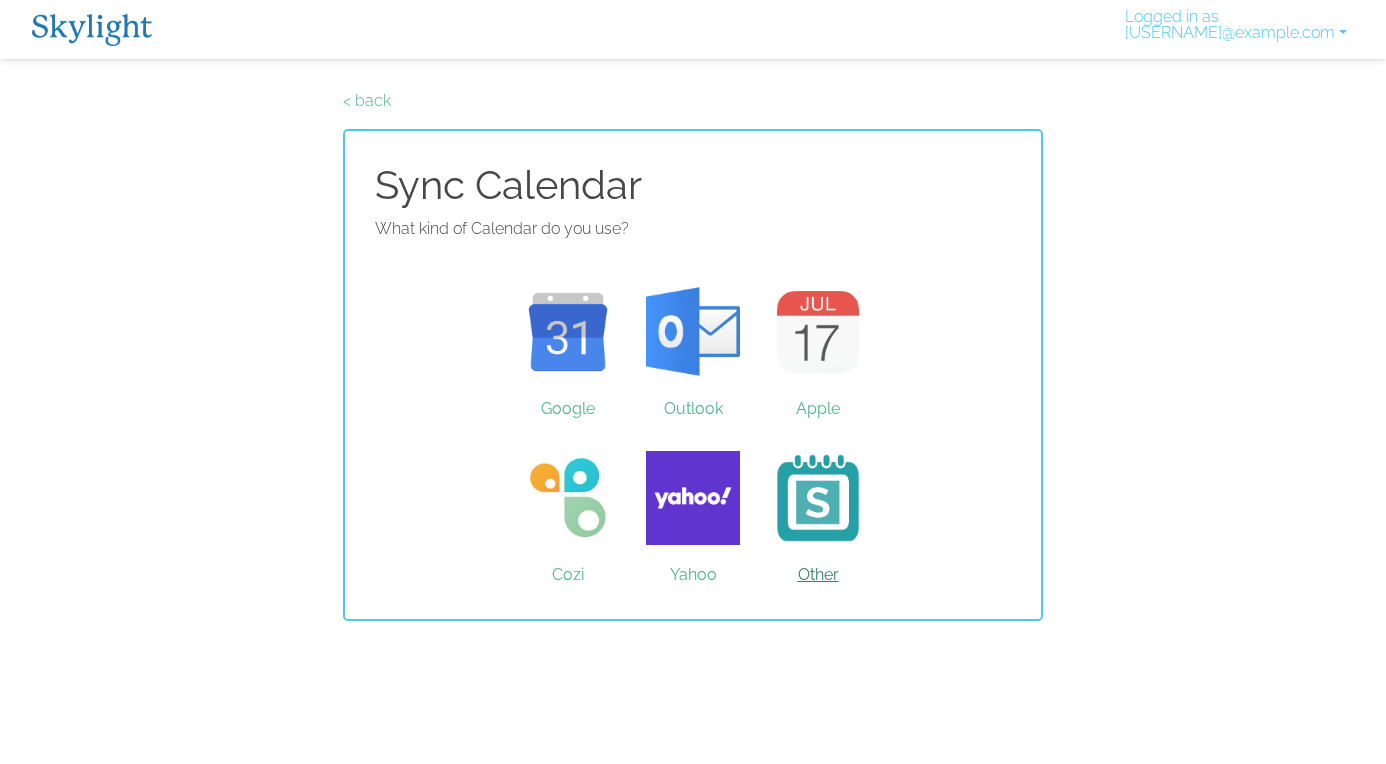 click on "Other" at bounding box center [818, 498] 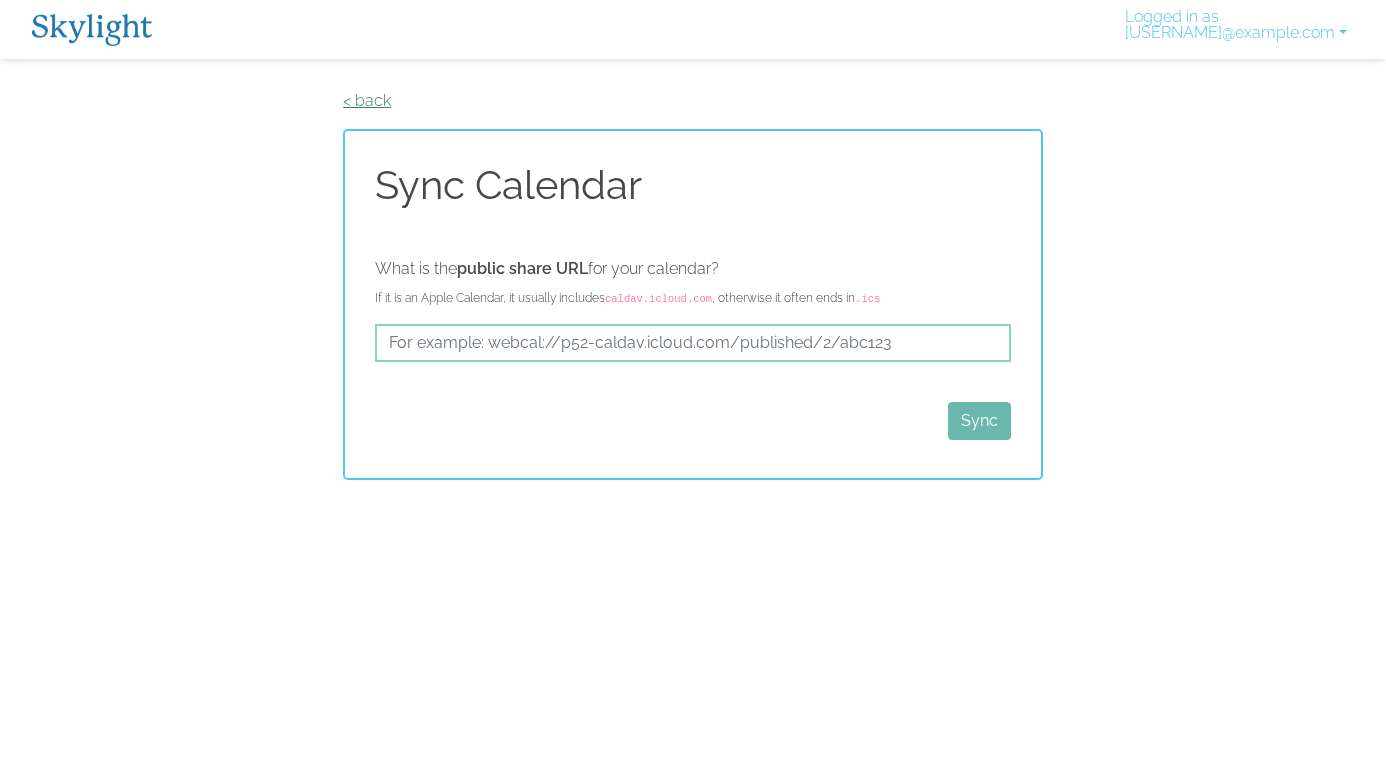 click on "< back" at bounding box center [367, 100] 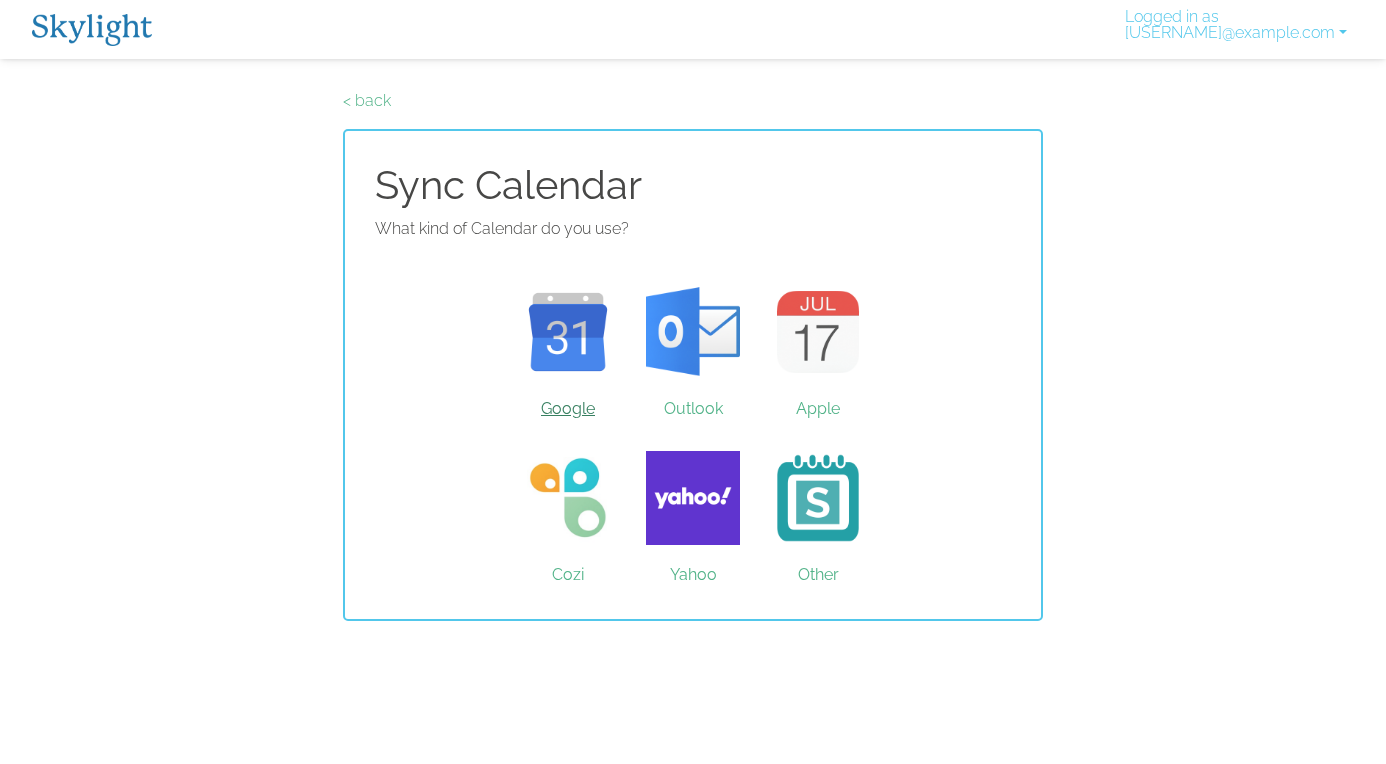 click on "Google" at bounding box center [568, 332] 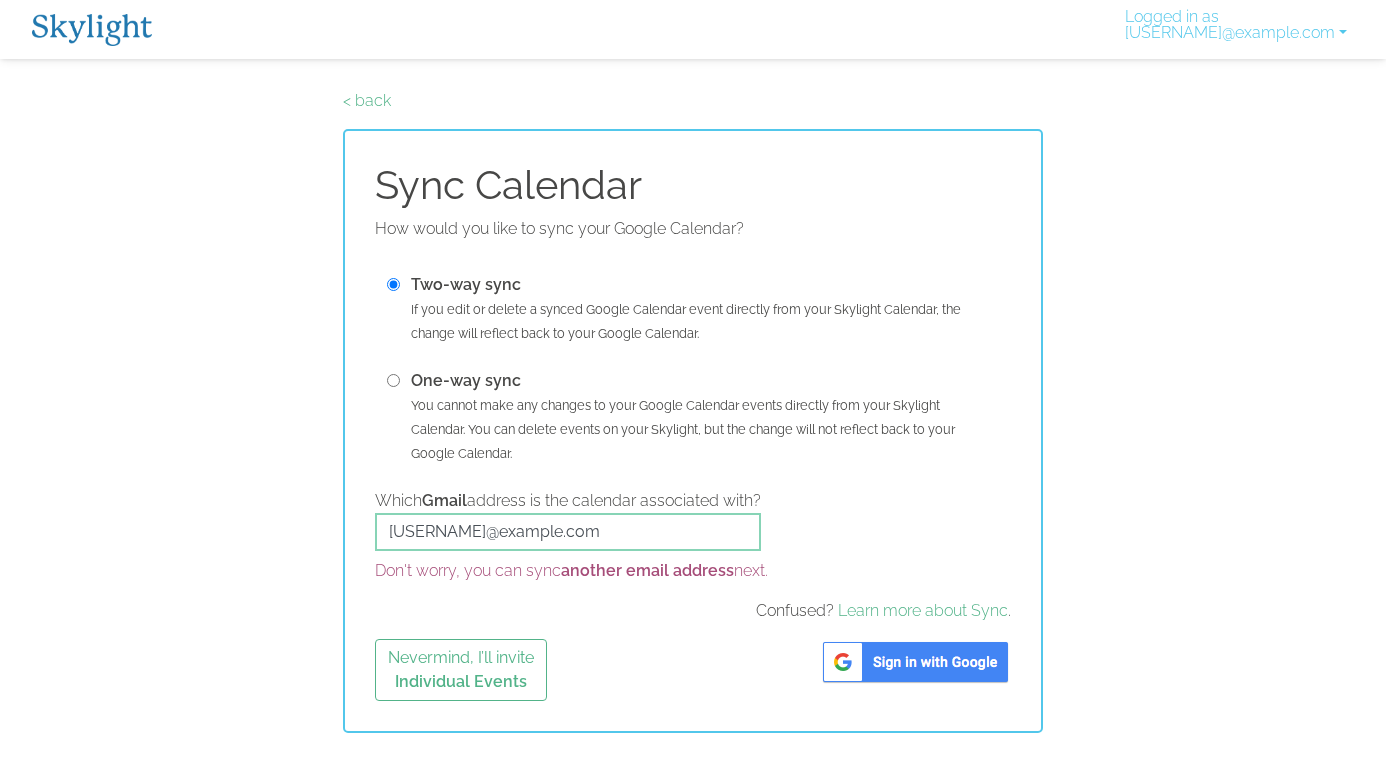 scroll, scrollTop: 0, scrollLeft: 0, axis: both 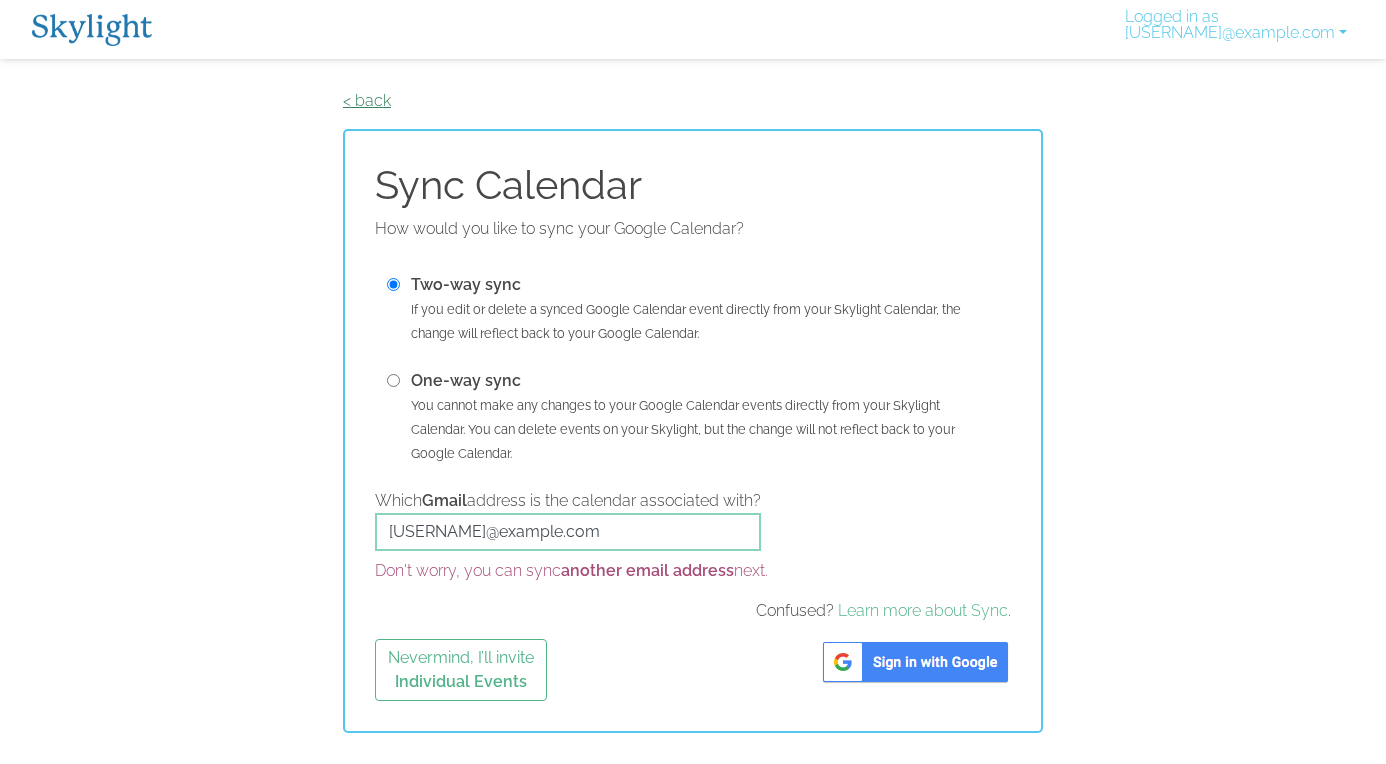 click on "< back" at bounding box center (367, 100) 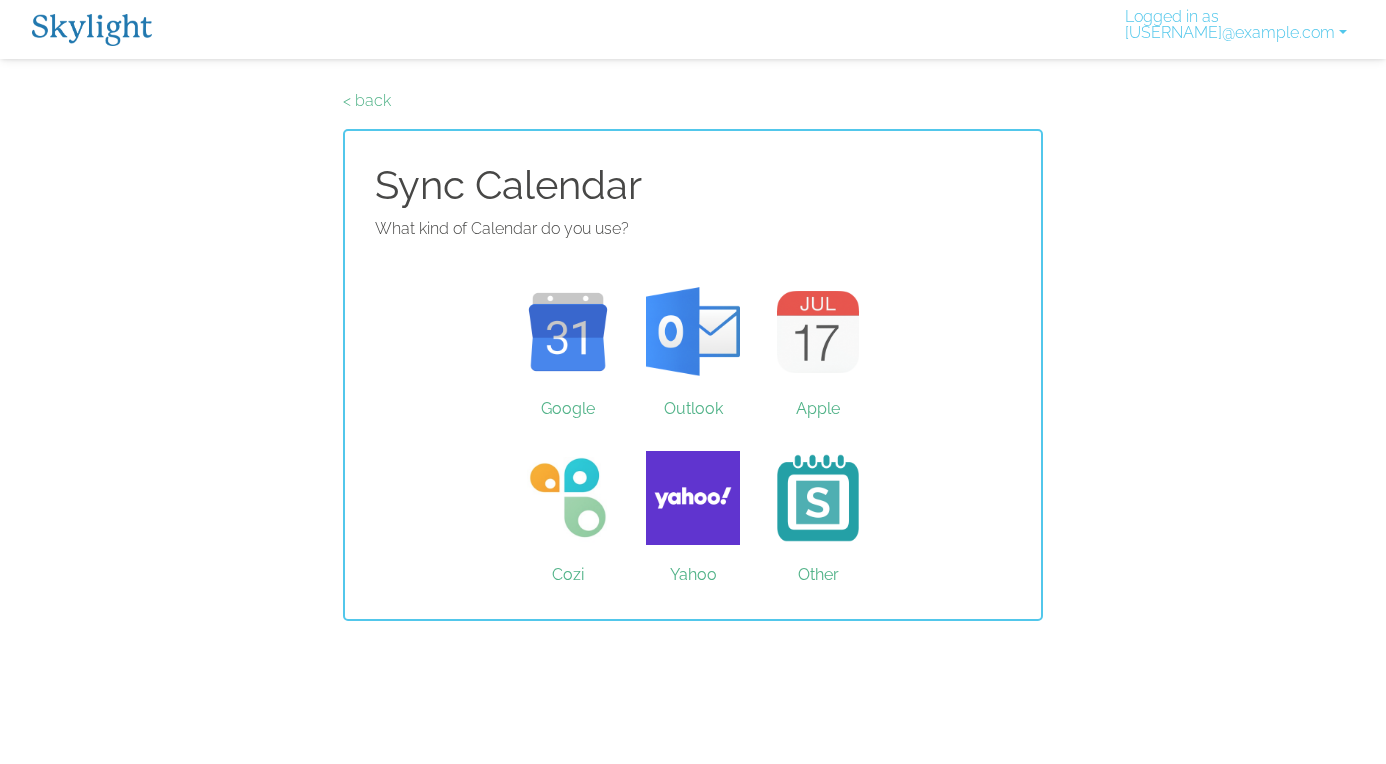 scroll, scrollTop: 0, scrollLeft: 0, axis: both 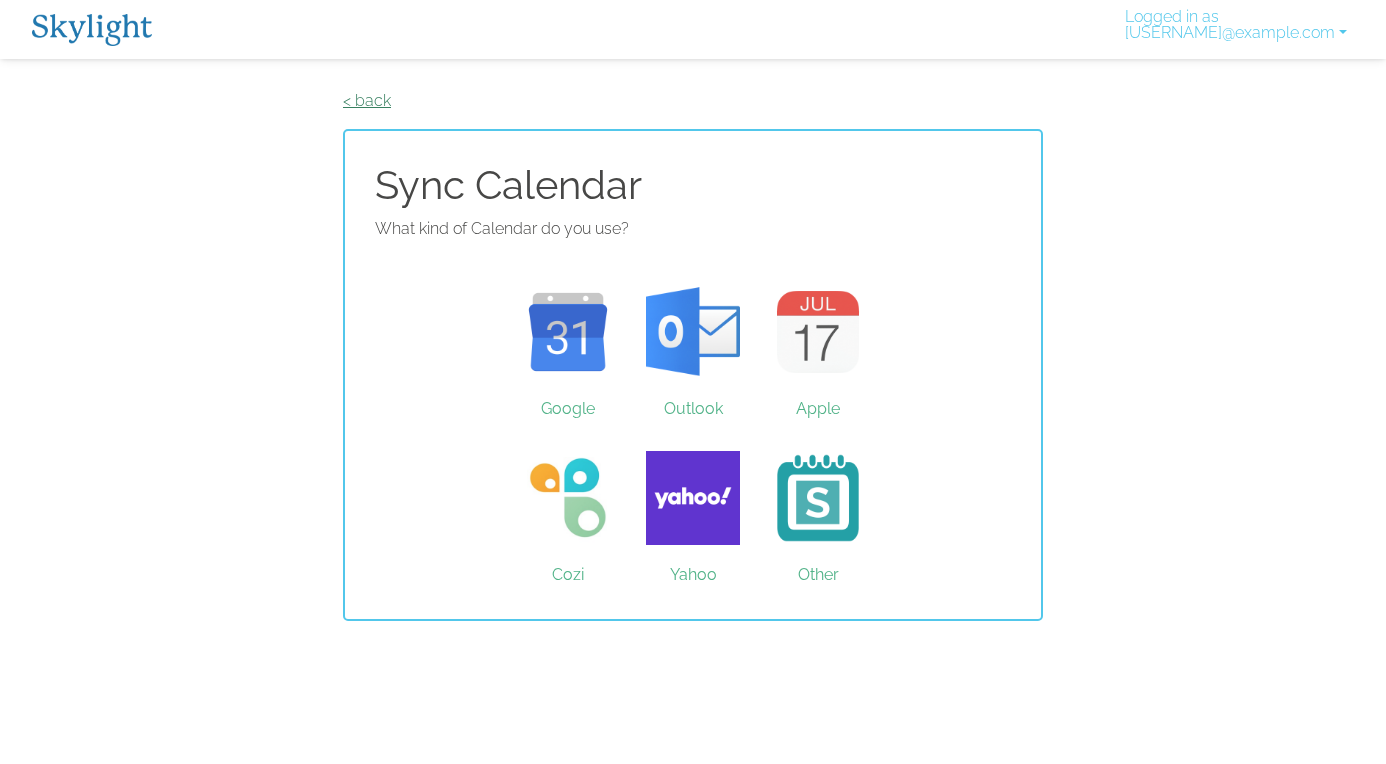 click on "< back" at bounding box center [367, 100] 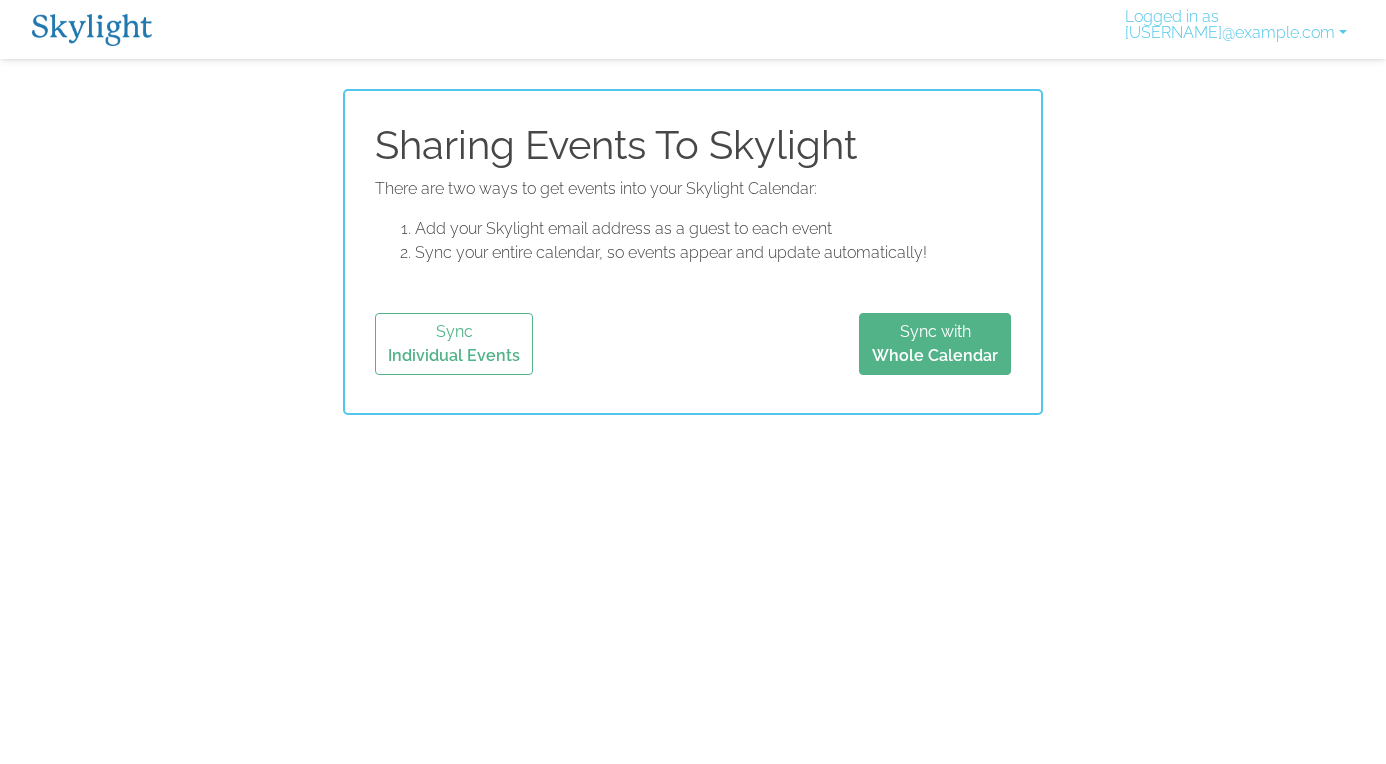click at bounding box center (92, 30) 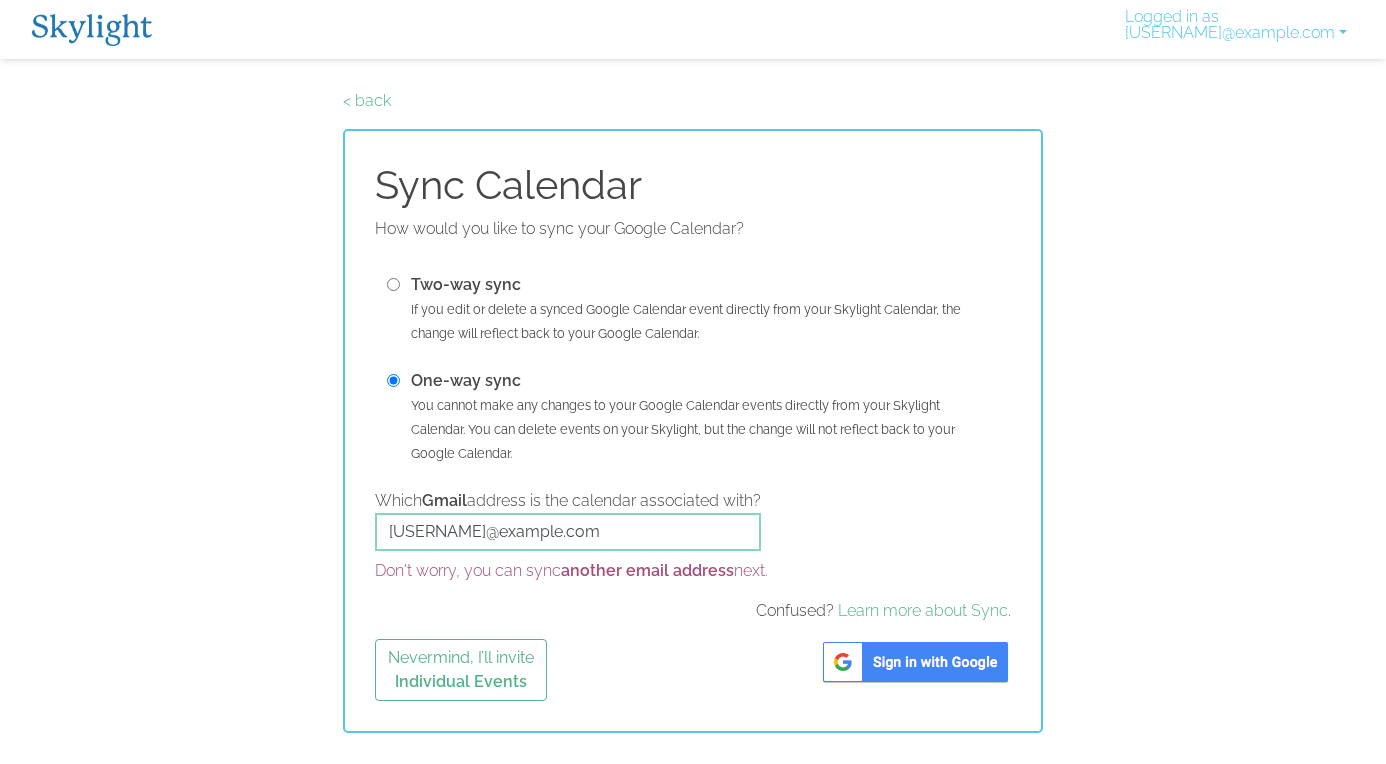 scroll, scrollTop: 0, scrollLeft: 0, axis: both 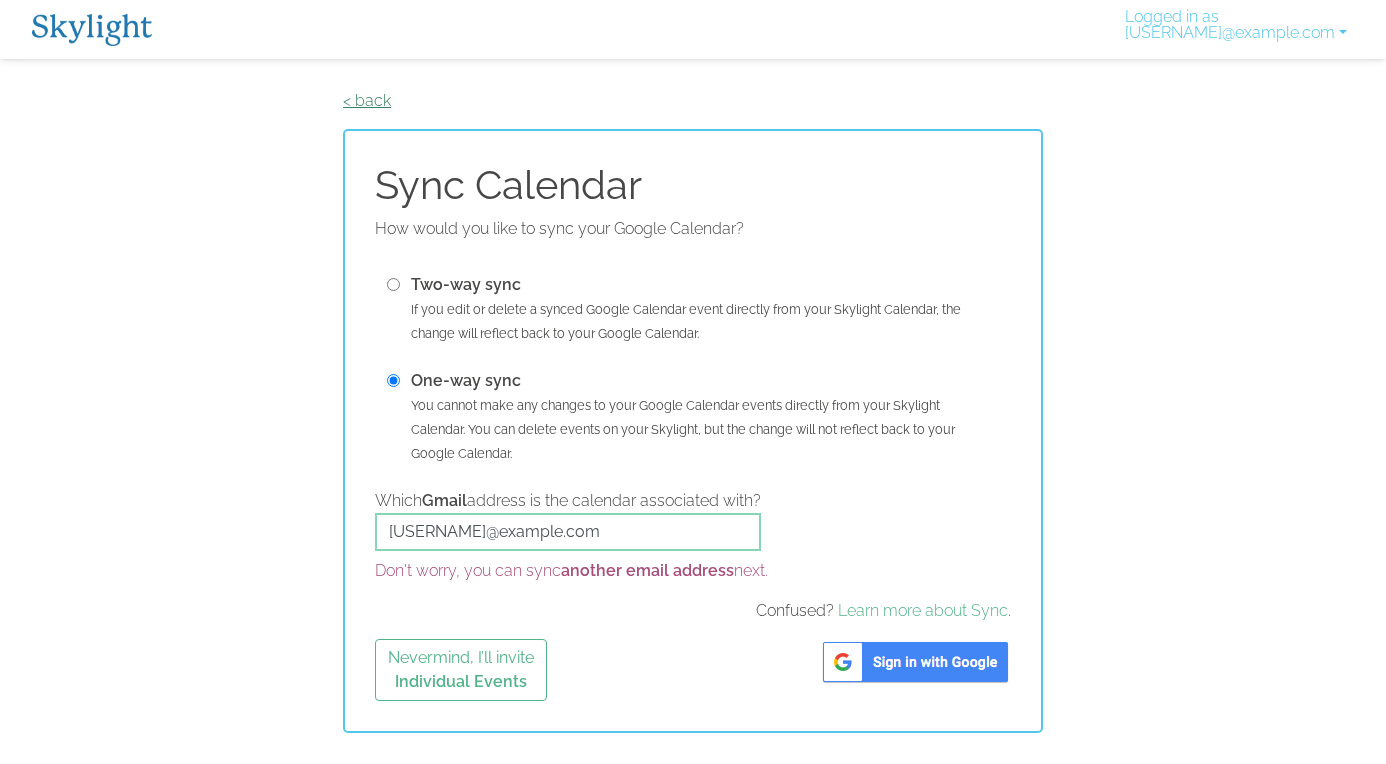 click on "< back" at bounding box center [367, 100] 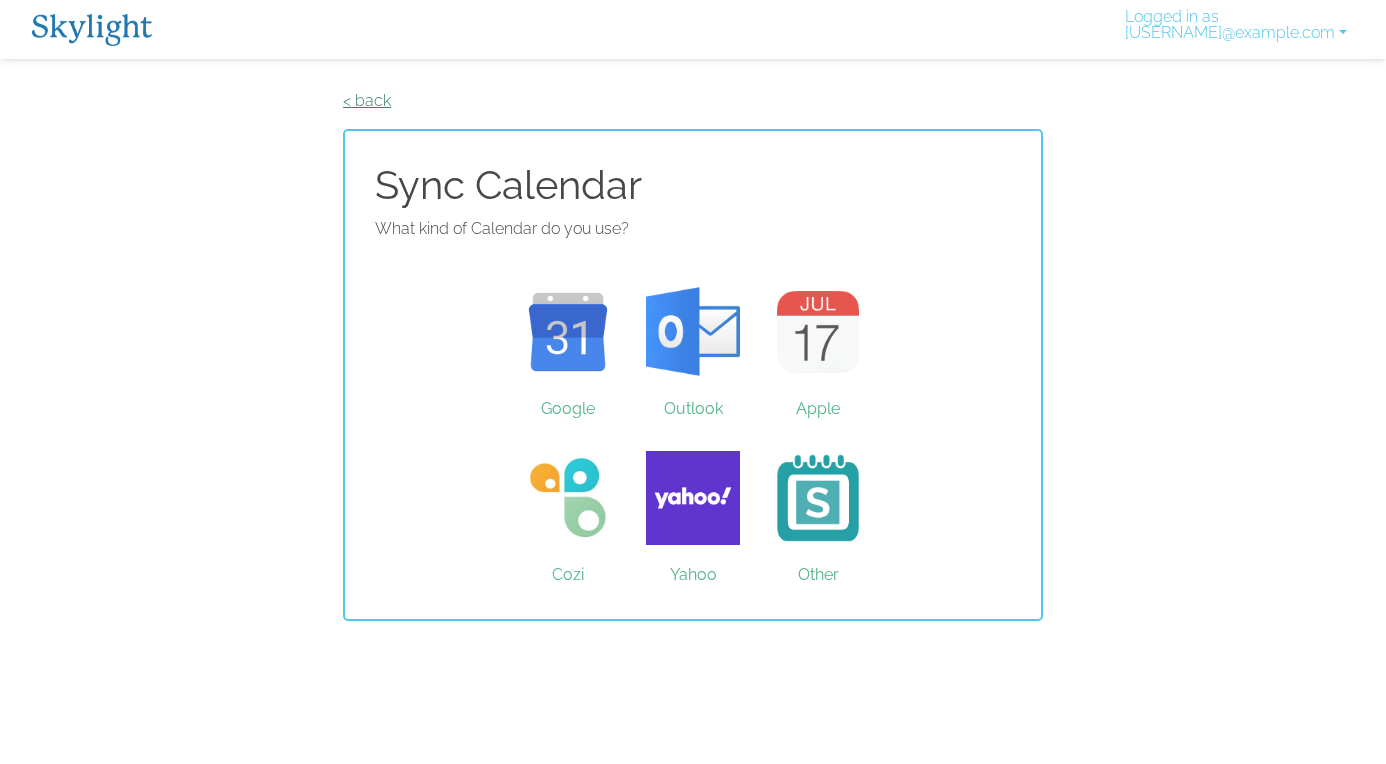 click on "< back" at bounding box center [367, 100] 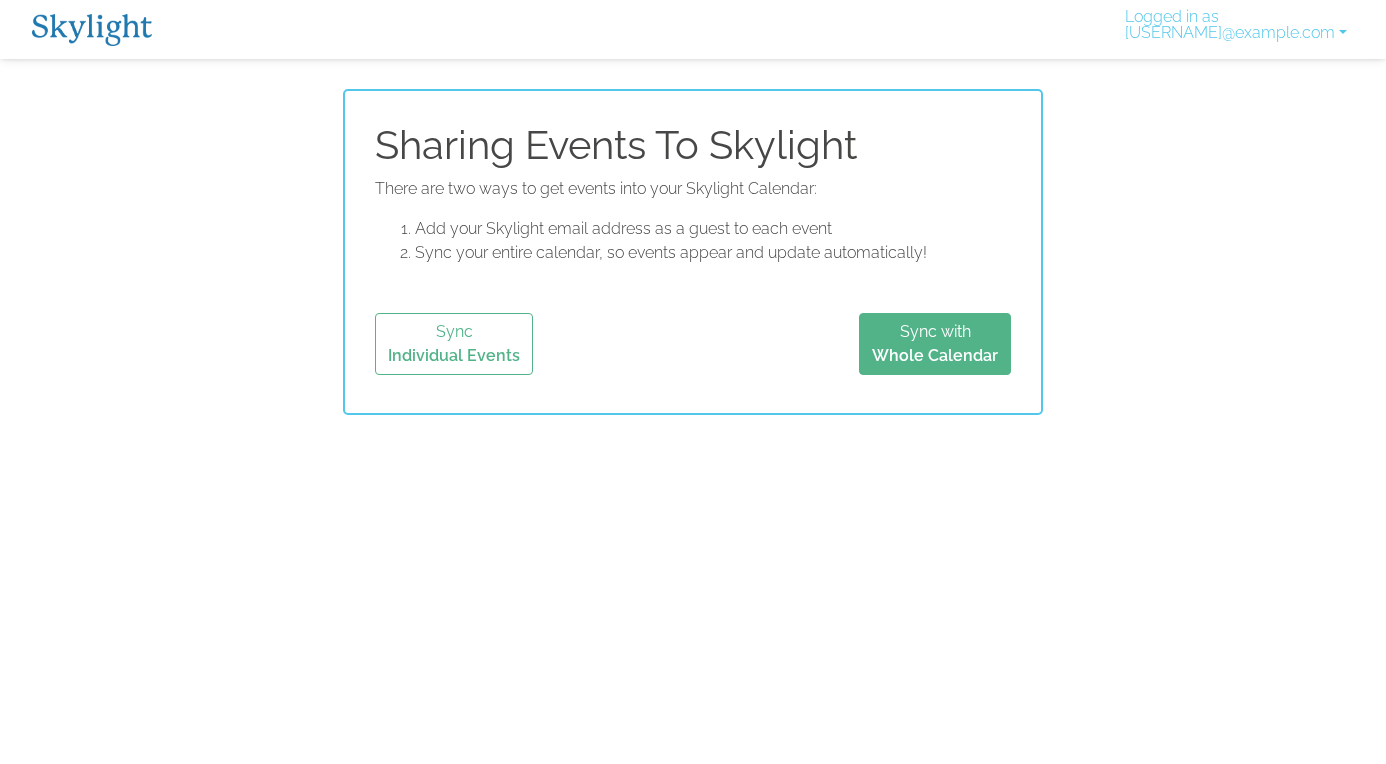 click on "Sharing Events To Skylight There are two ways to get events into your Skylight Calendar: Add your Skylight email address as a guest to each event Sync your entire calendar, so events appear and update automatically! Sync  Individual Events Sync with  Whole Calendar" at bounding box center [693, 252] 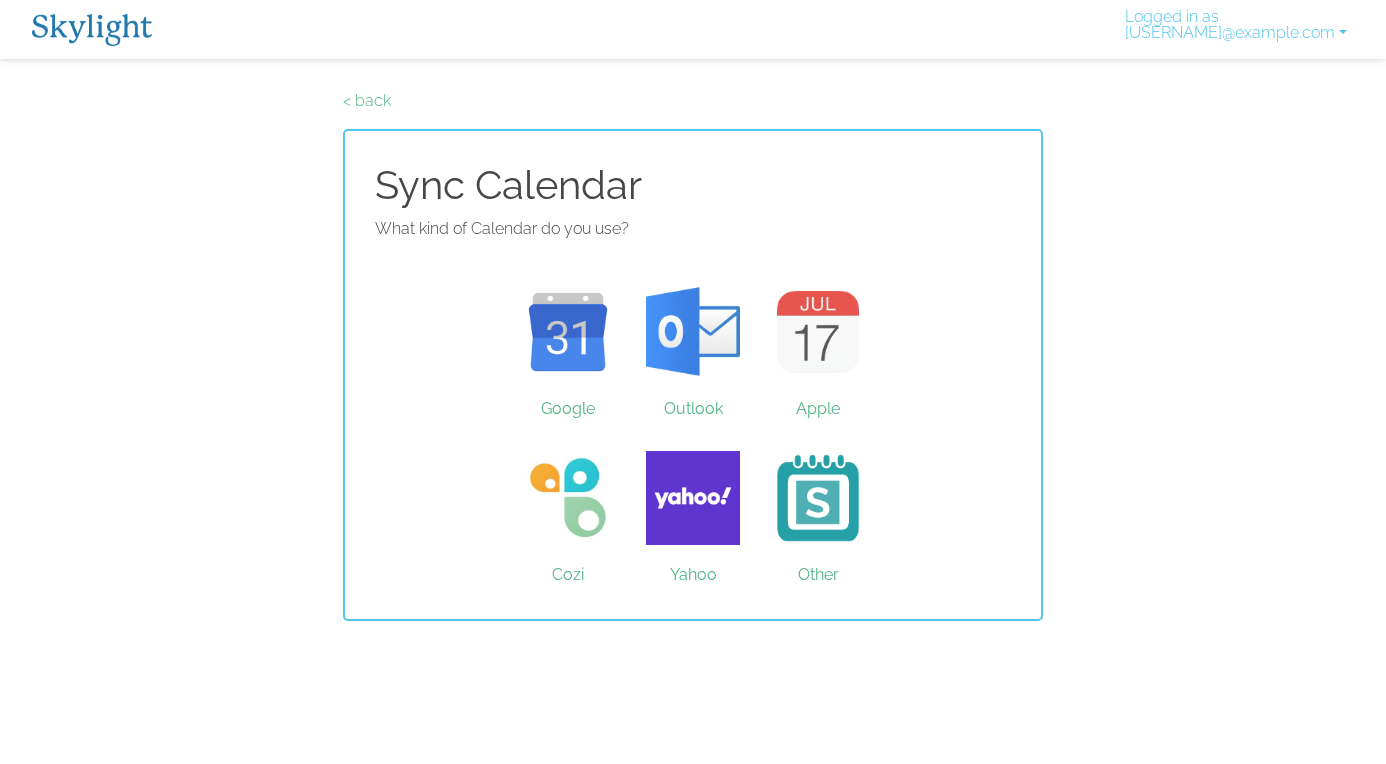 scroll, scrollTop: 0, scrollLeft: 0, axis: both 